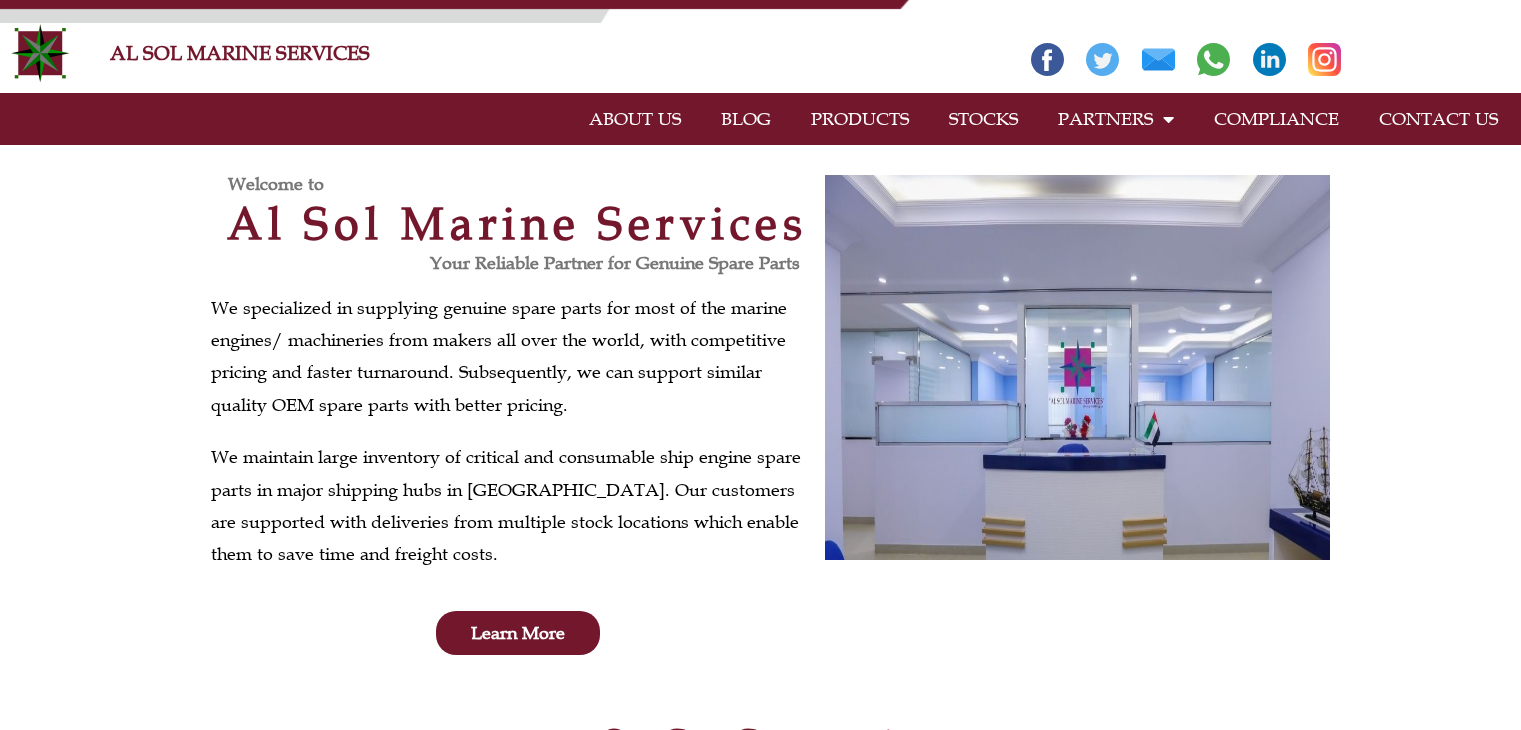 scroll, scrollTop: 0, scrollLeft: 0, axis: both 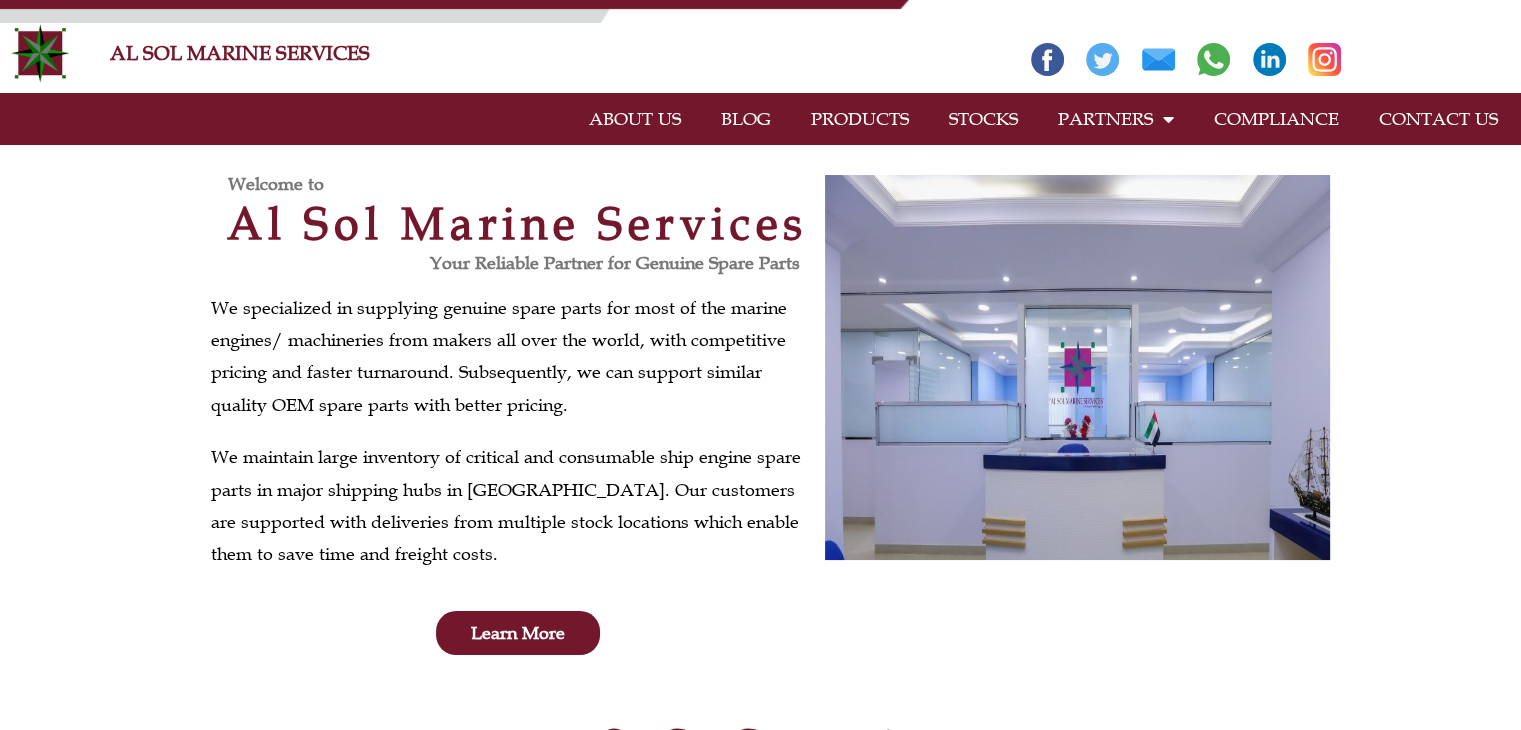click on "CONTACT US" 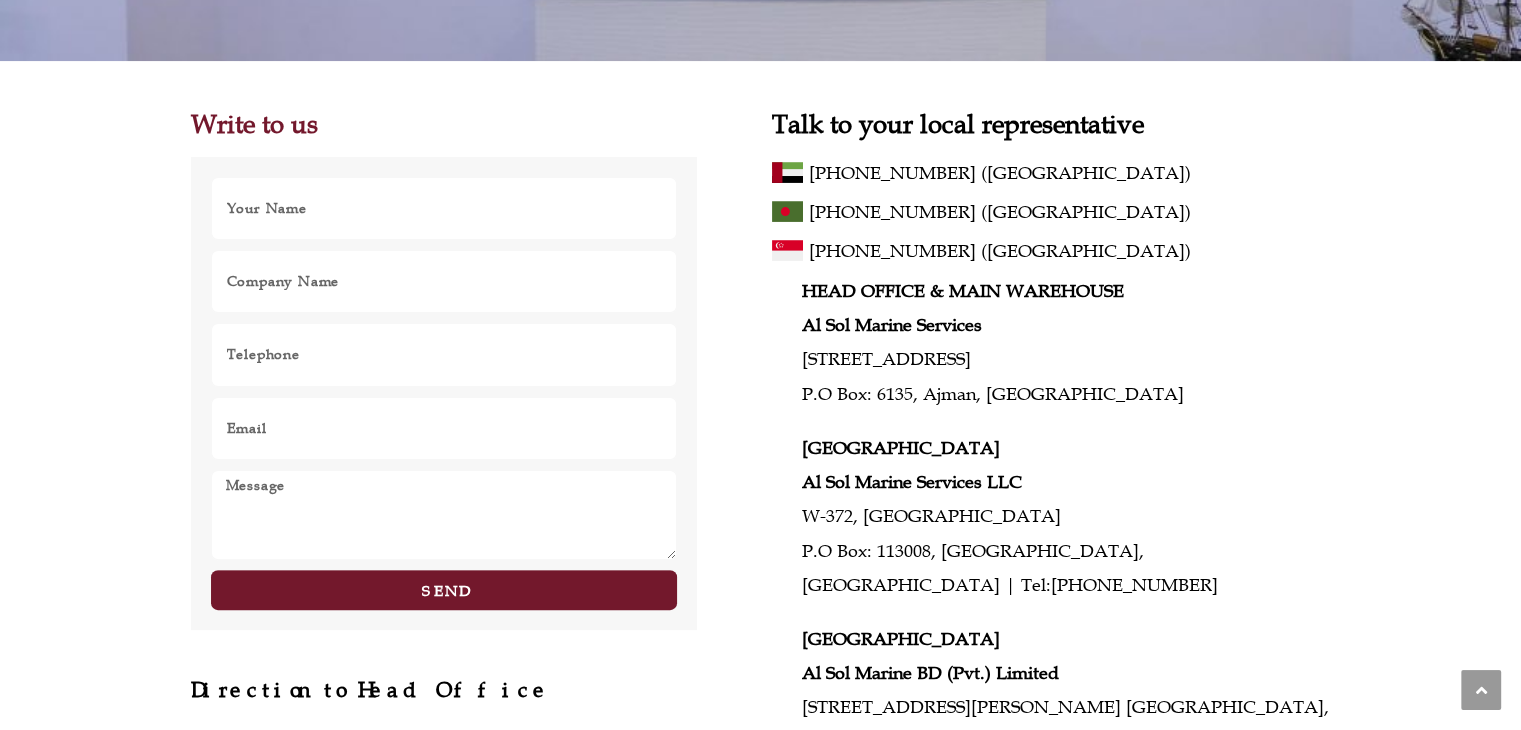 scroll, scrollTop: 0, scrollLeft: 0, axis: both 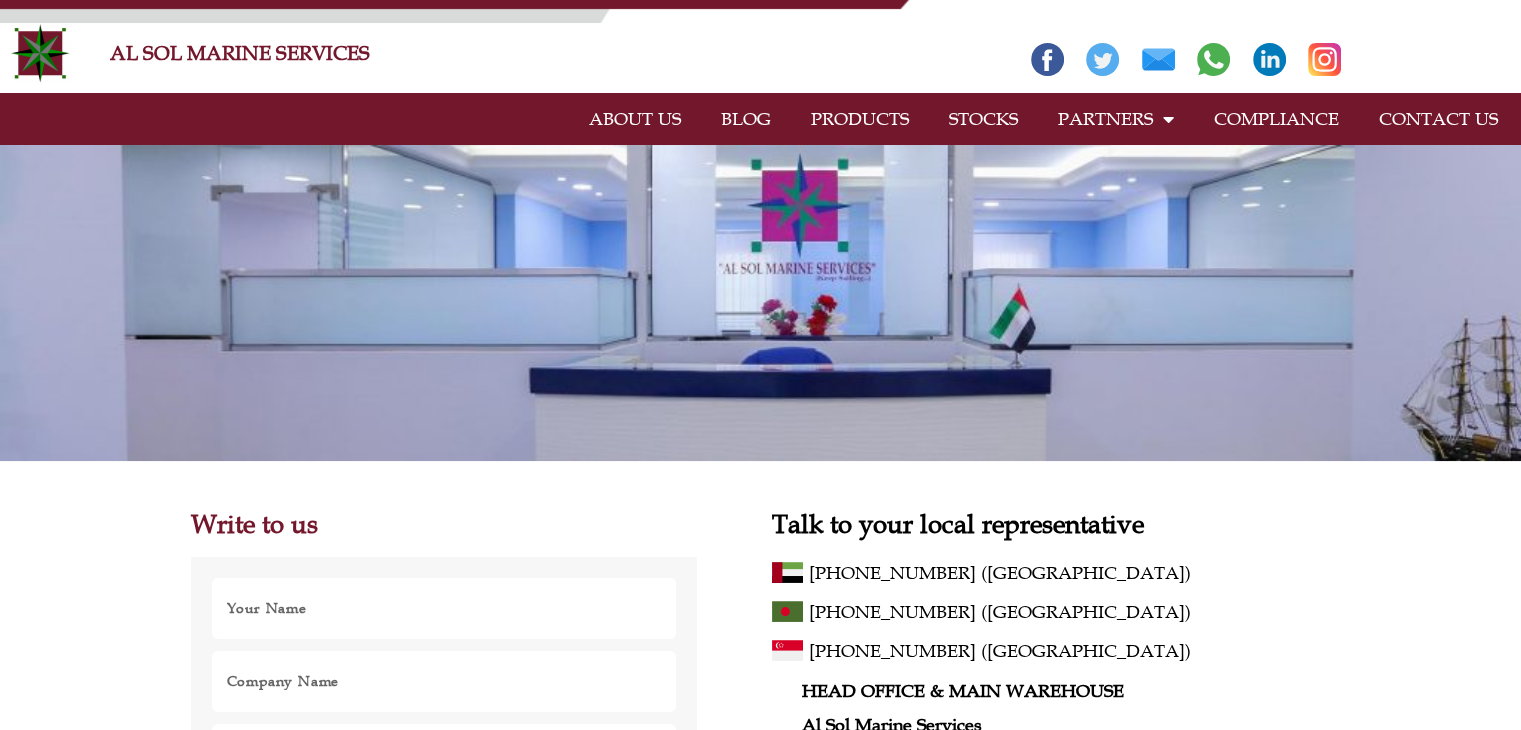 click on "ABOUT US" 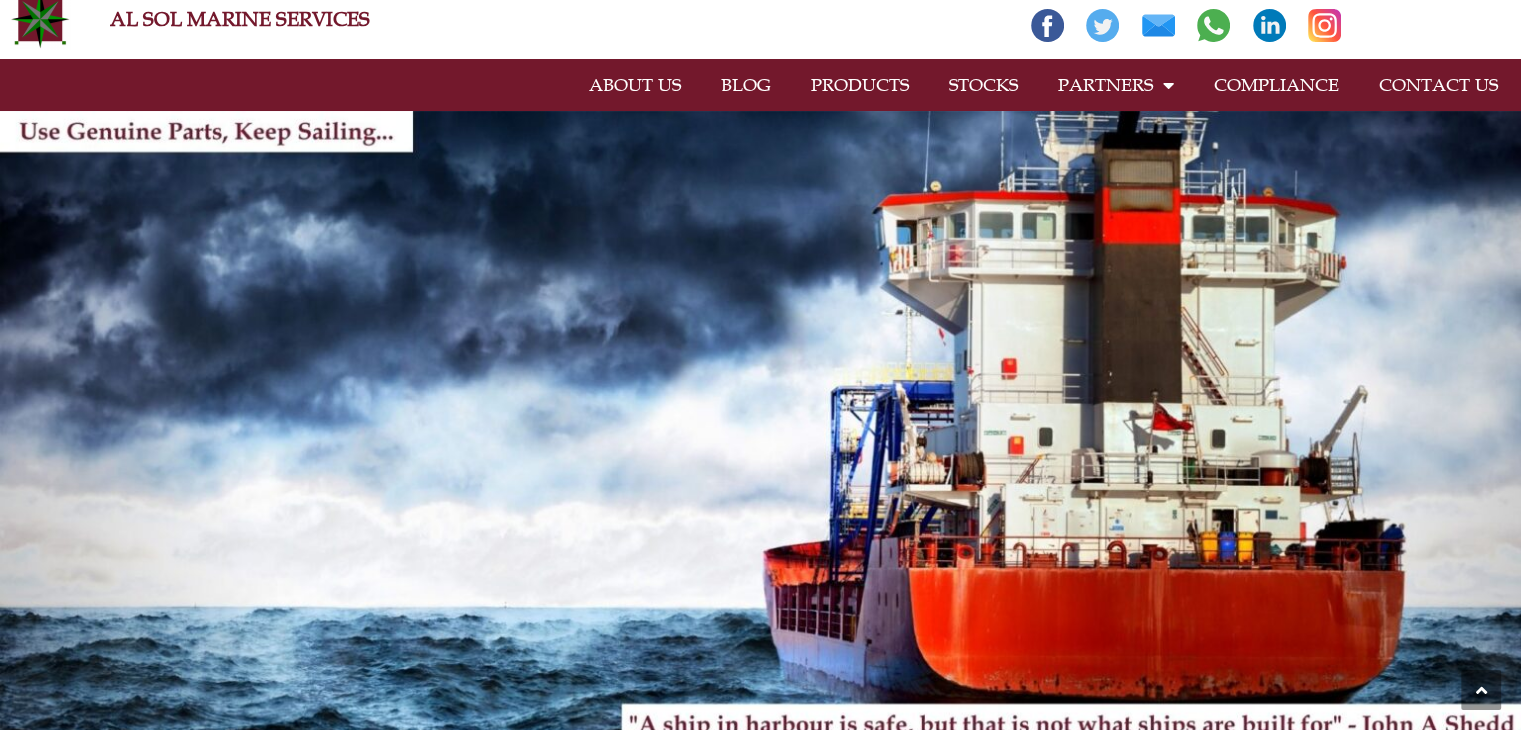 scroll, scrollTop: 0, scrollLeft: 0, axis: both 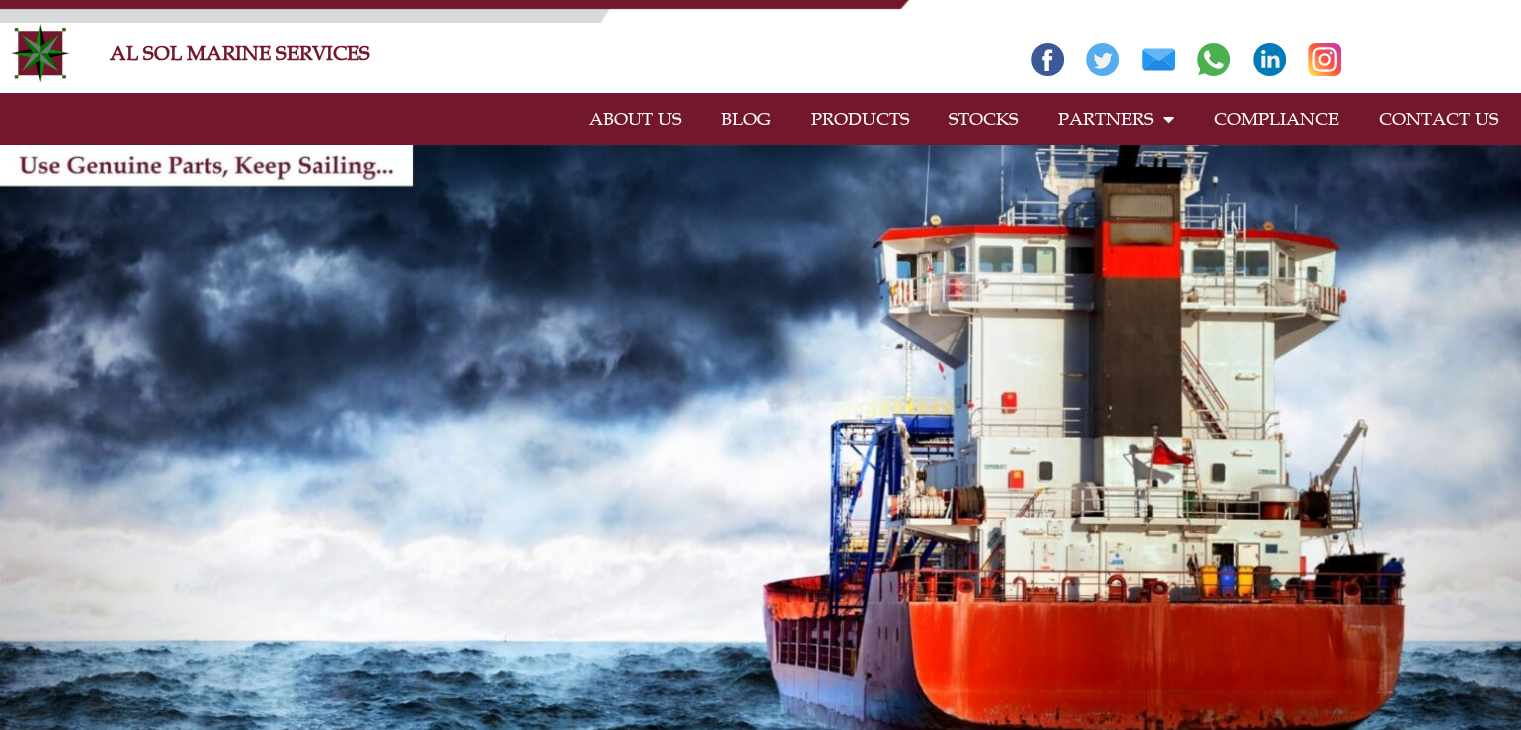click on "BLOG" 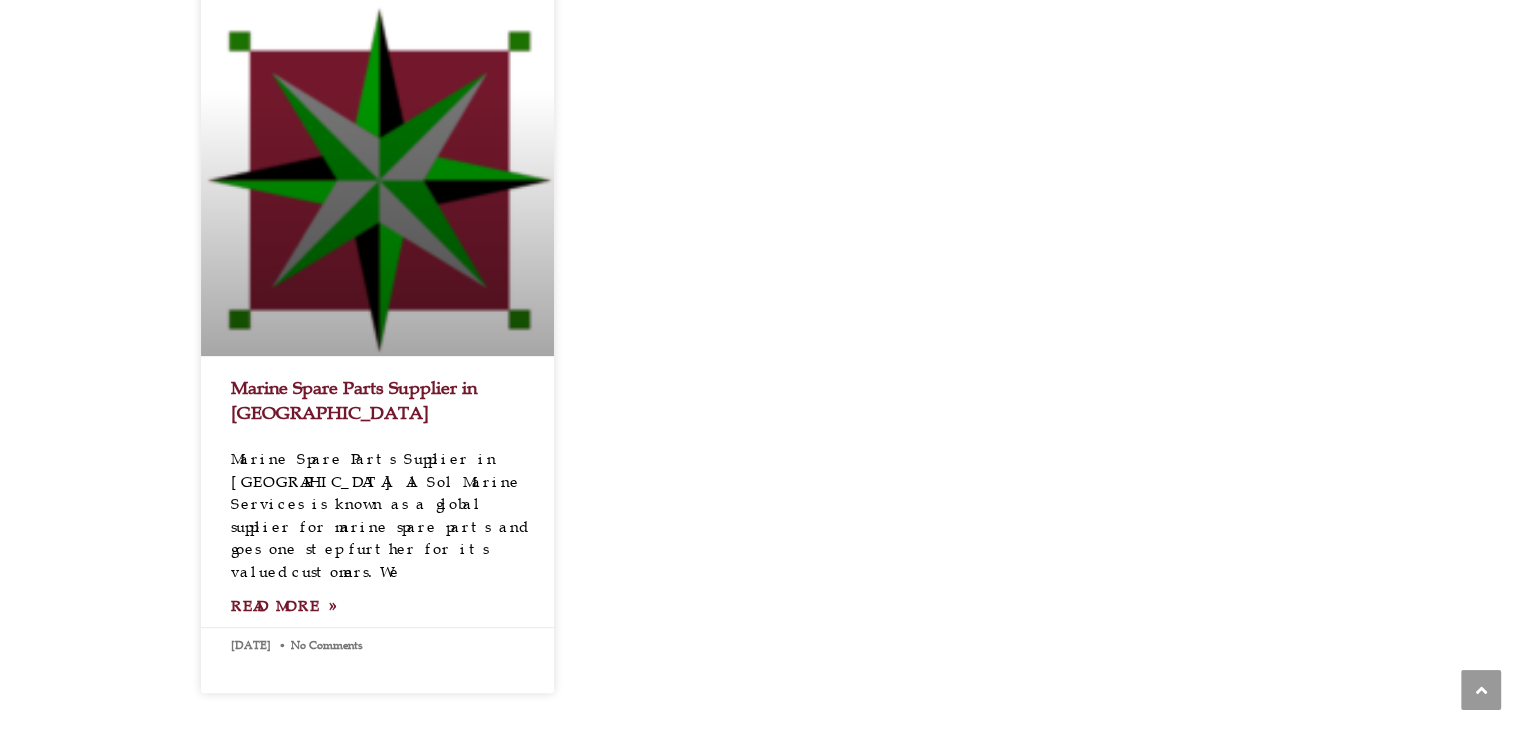scroll, scrollTop: 900, scrollLeft: 0, axis: vertical 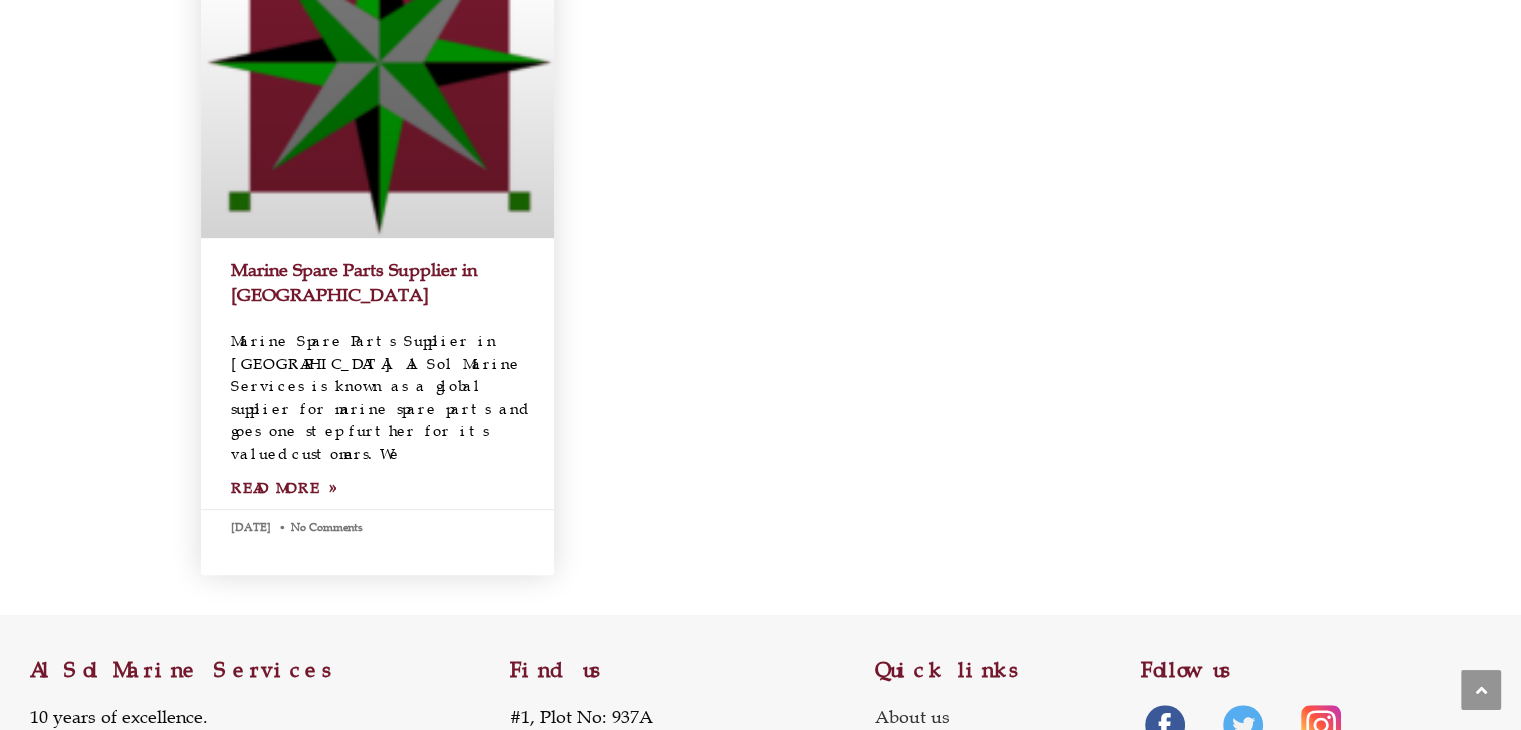 click on "Read More »" at bounding box center (282, 487) 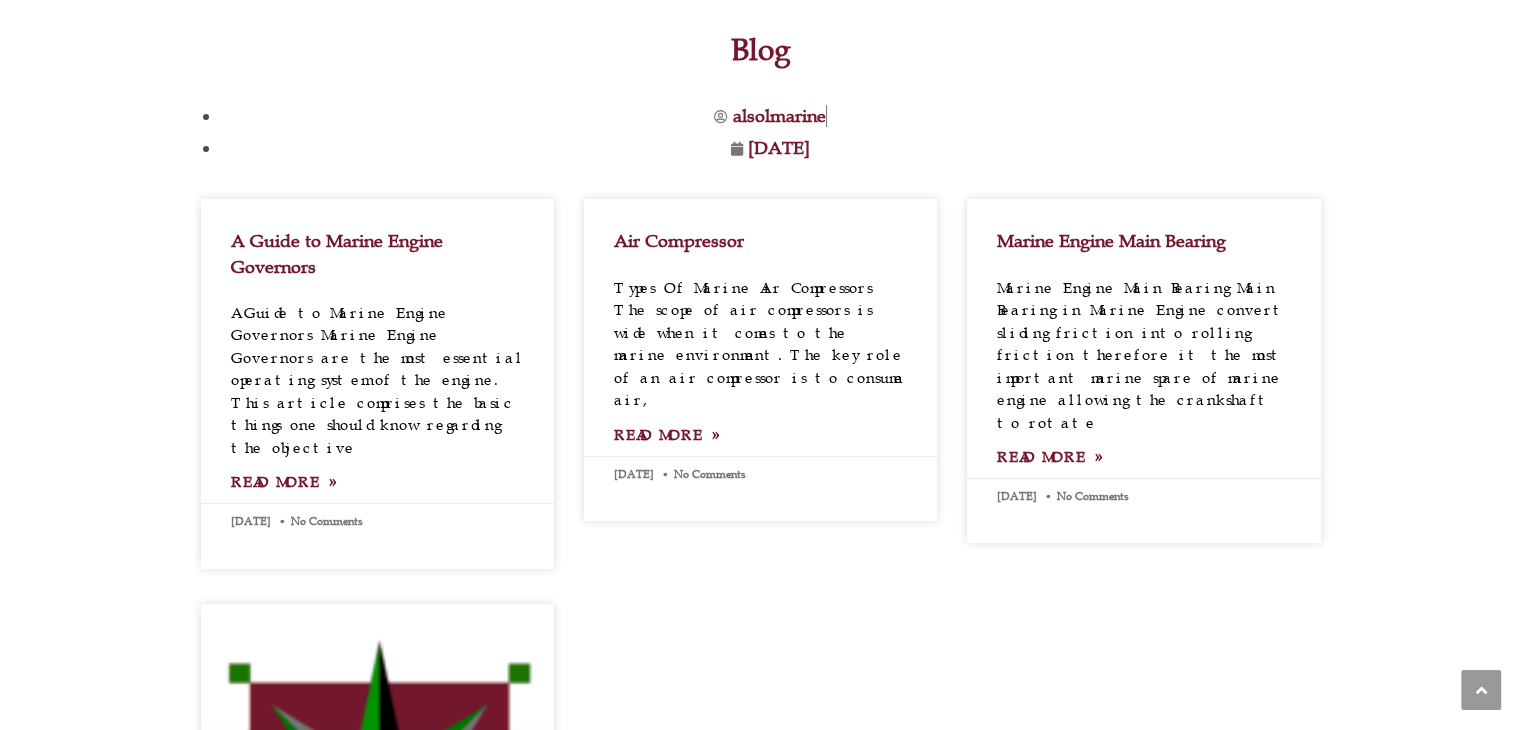 scroll, scrollTop: 0, scrollLeft: 0, axis: both 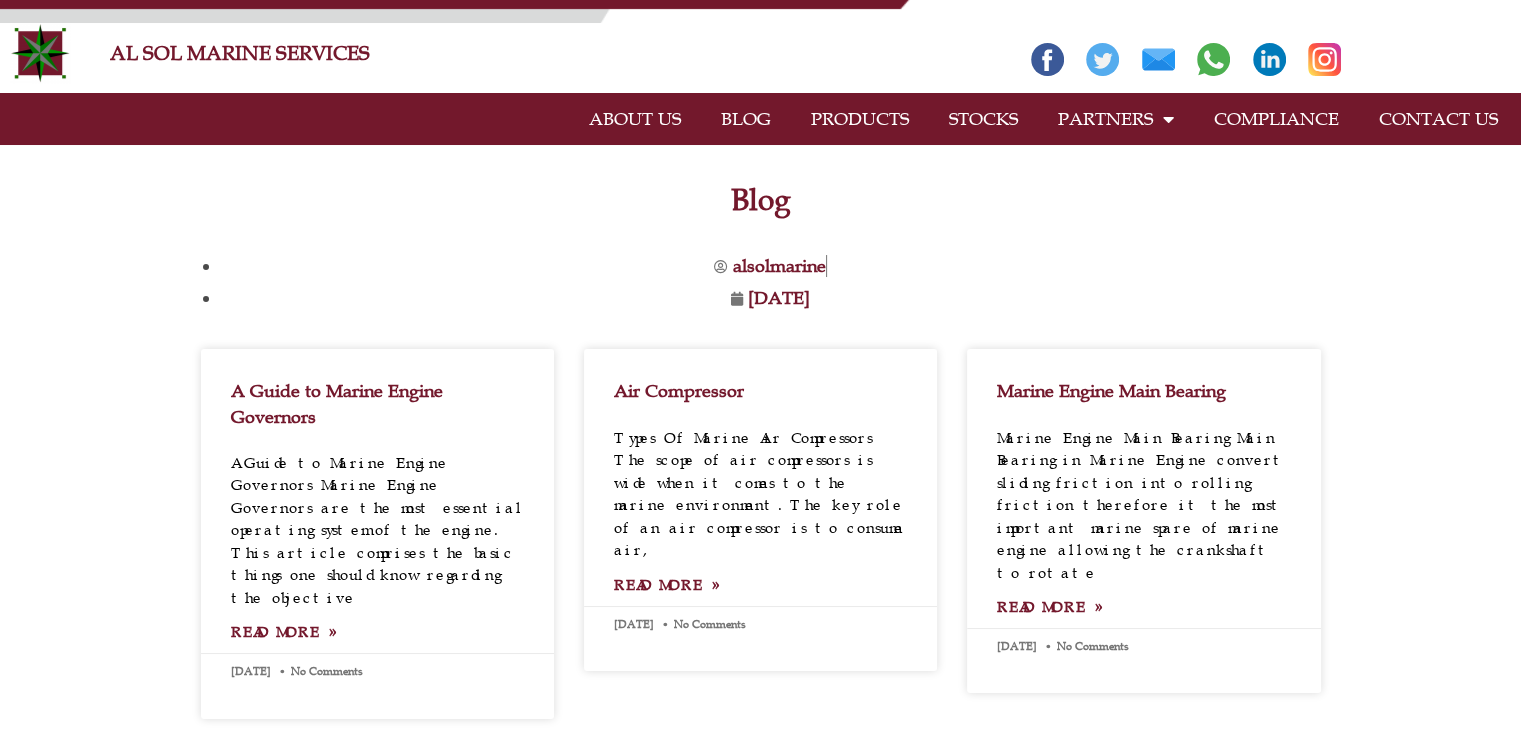 click on "CONTACT US" 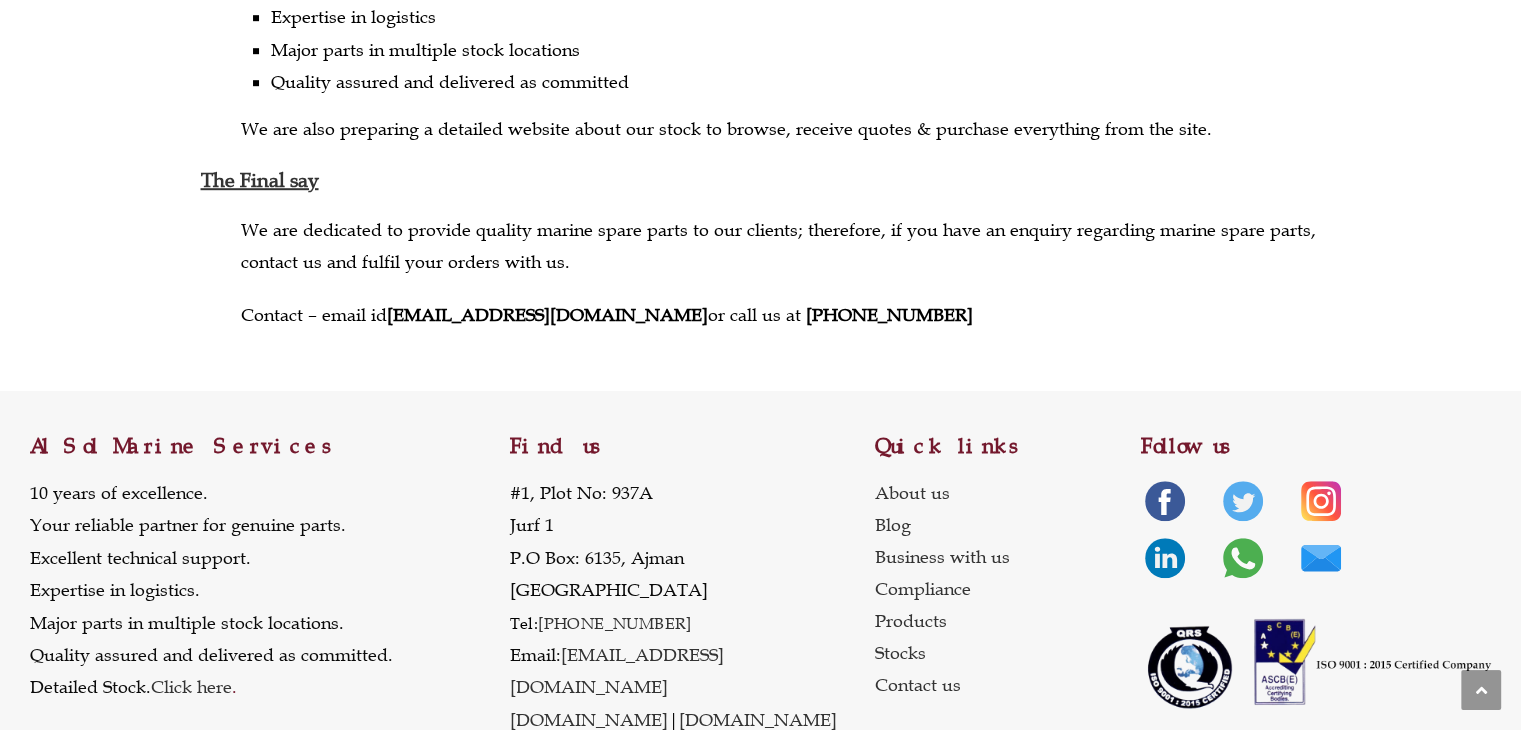 scroll, scrollTop: 1320, scrollLeft: 0, axis: vertical 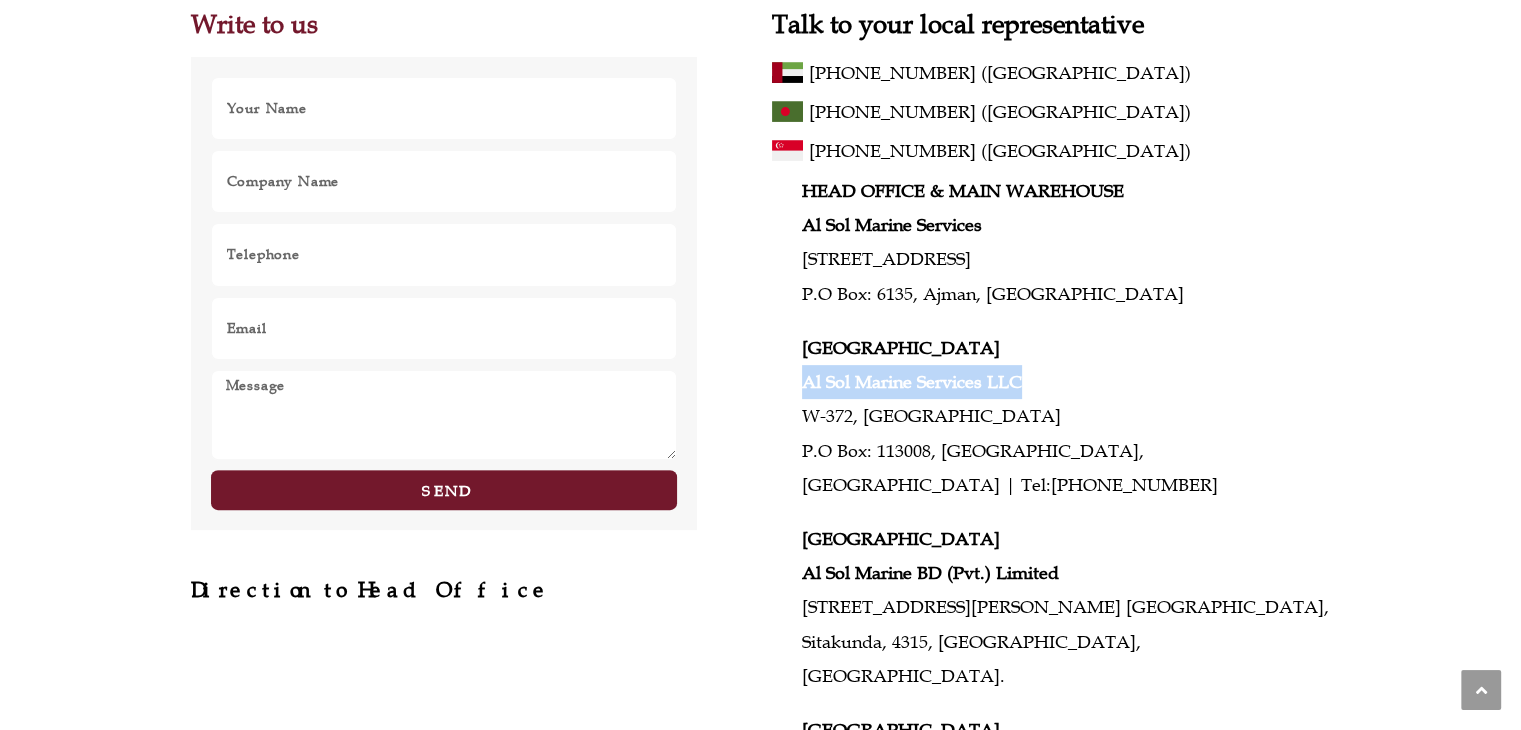 drag, startPoint x: 800, startPoint y: 385, endPoint x: 1048, endPoint y: 394, distance: 248.16325 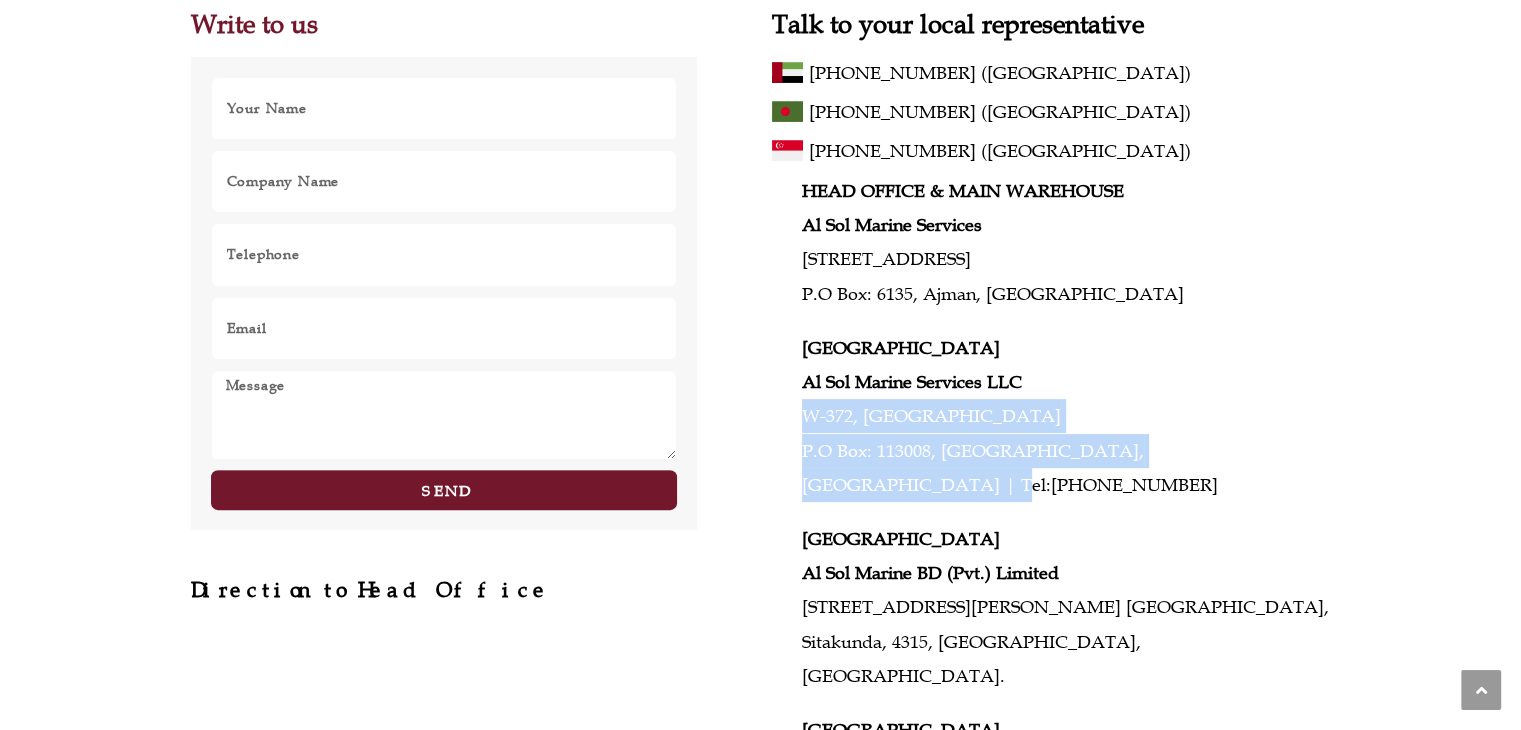 copy on "[STREET_ADDRESS]" 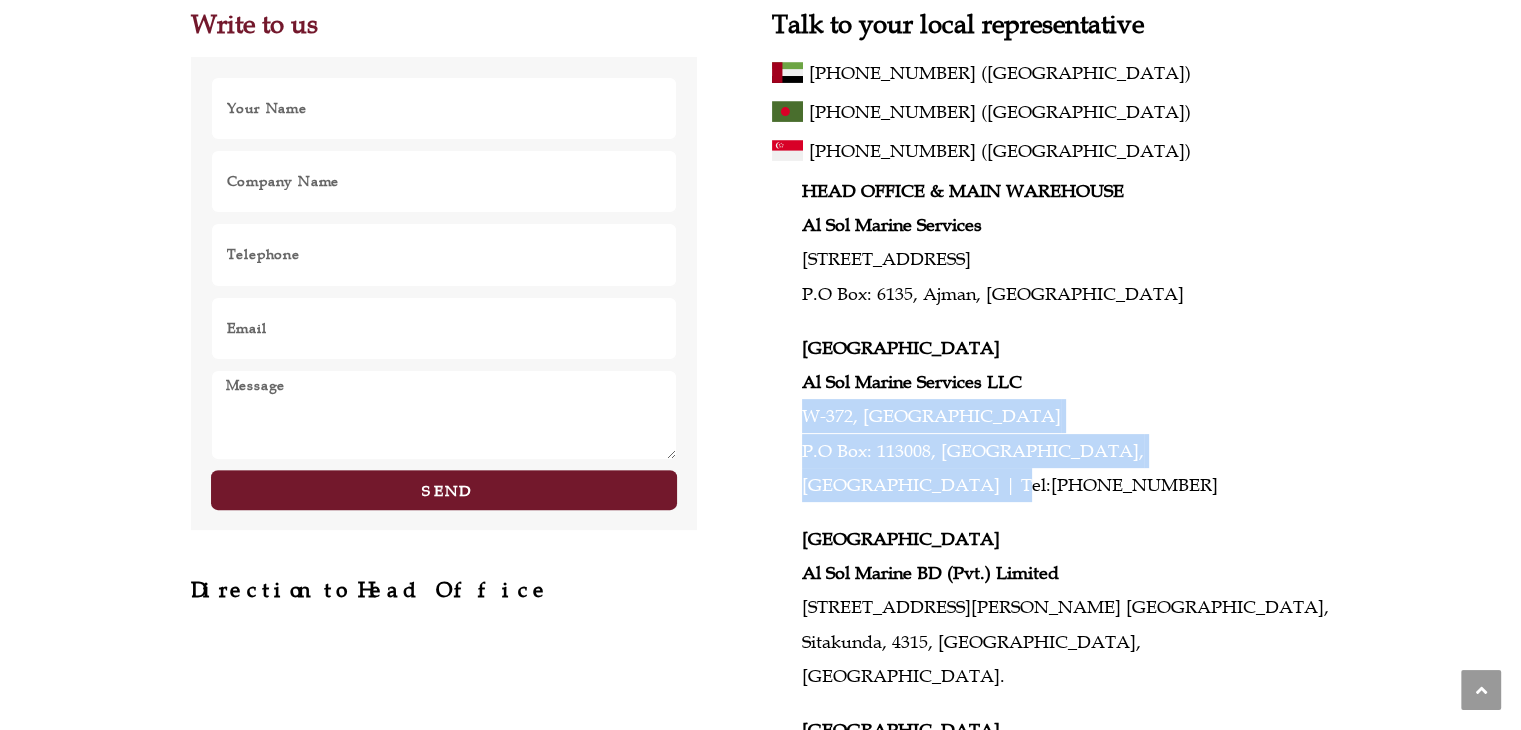 drag, startPoint x: 807, startPoint y: 413, endPoint x: 980, endPoint y: 475, distance: 183.77432 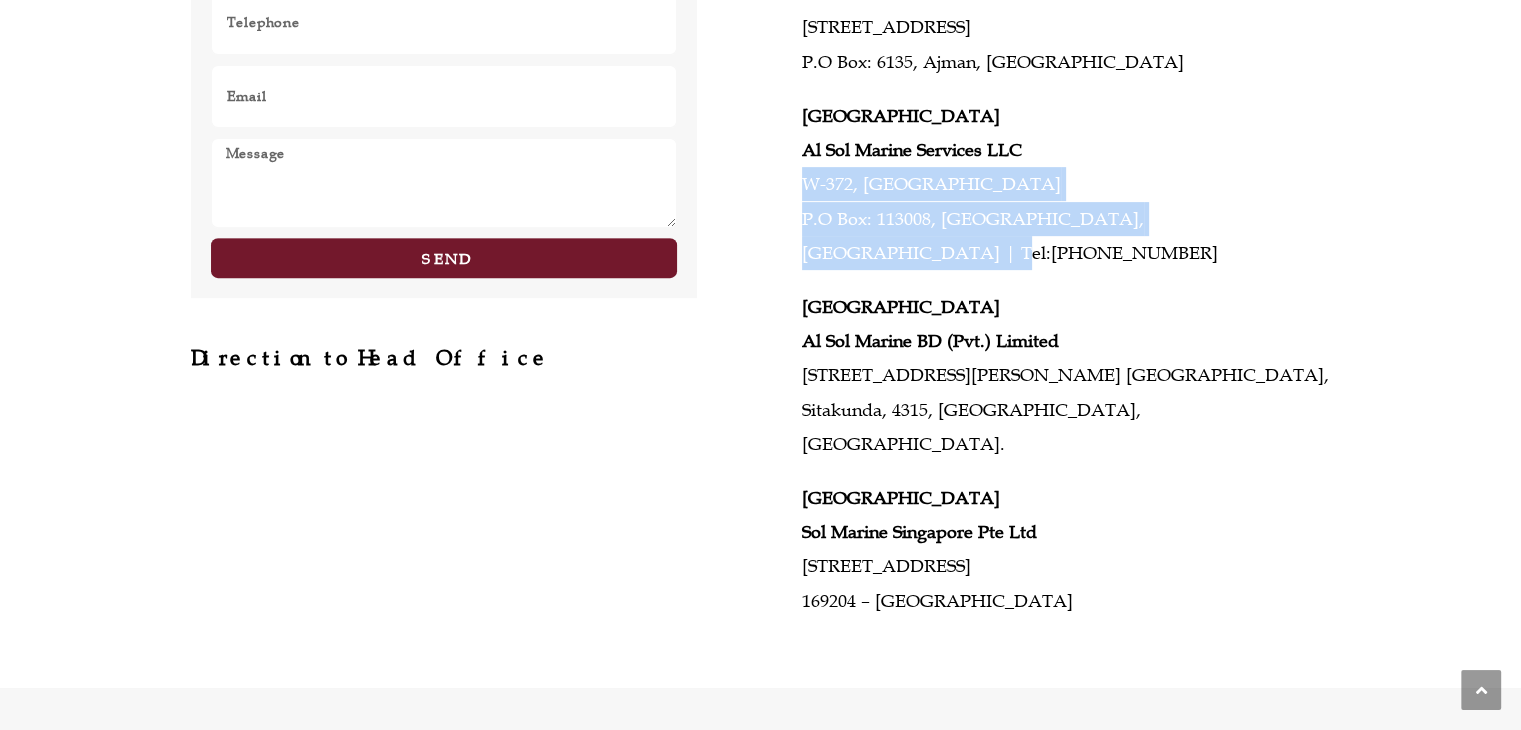 scroll, scrollTop: 727, scrollLeft: 0, axis: vertical 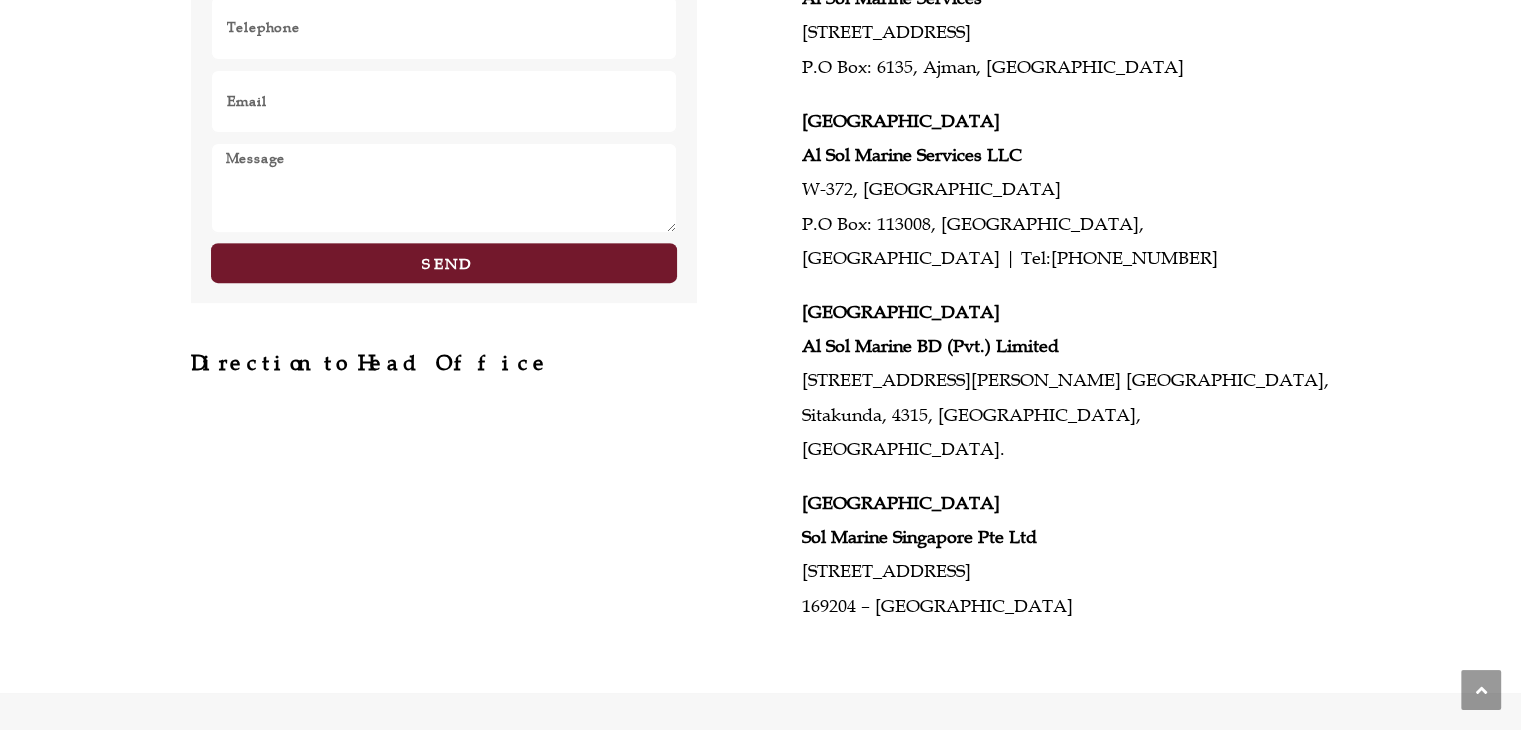 click on "DUBAI  Al Sol Marine Services LLC [STREET_ADDRESS] | Tel:  [PHONE_NUMBER]" at bounding box center [1066, 189] 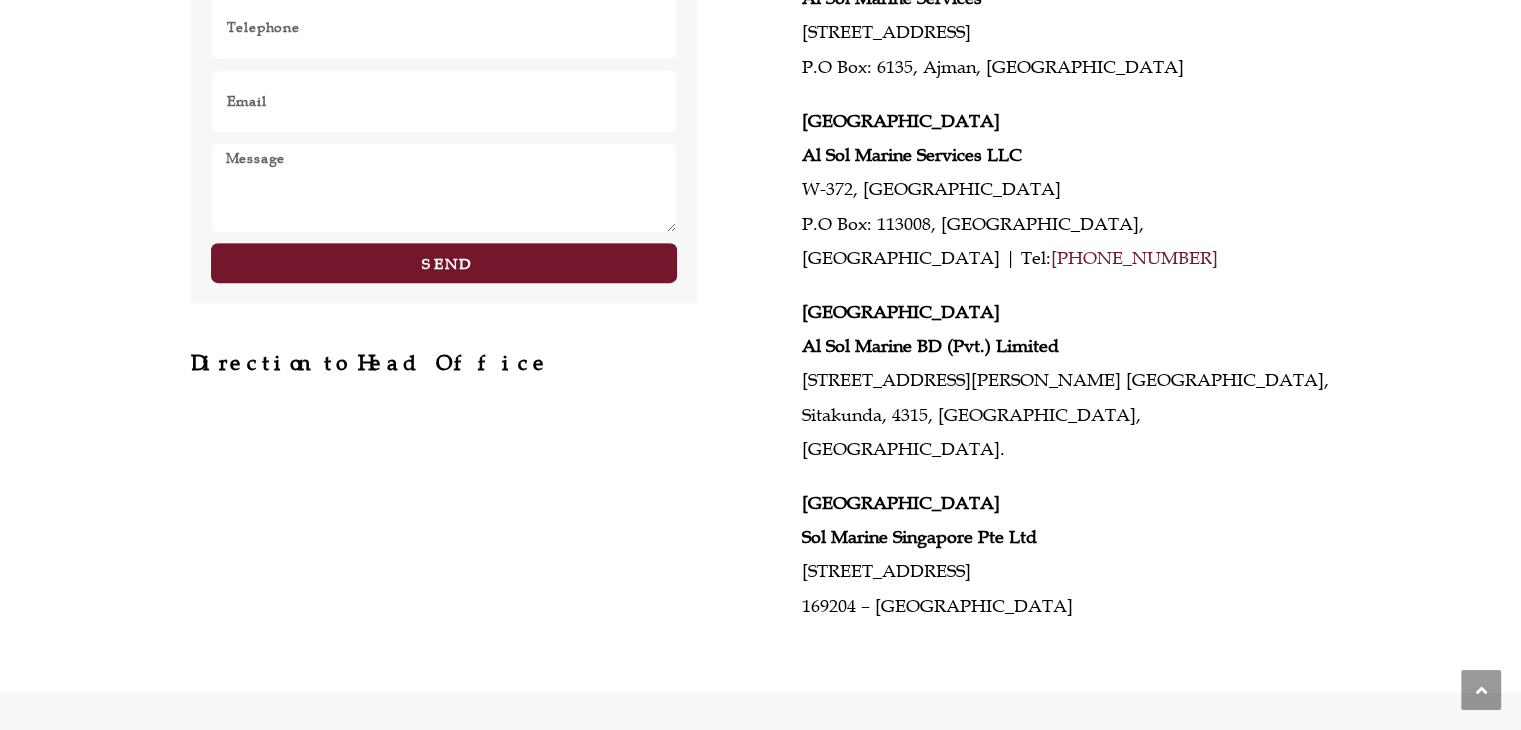 drag, startPoint x: 1164, startPoint y: 257, endPoint x: 1039, endPoint y: 257, distance: 125 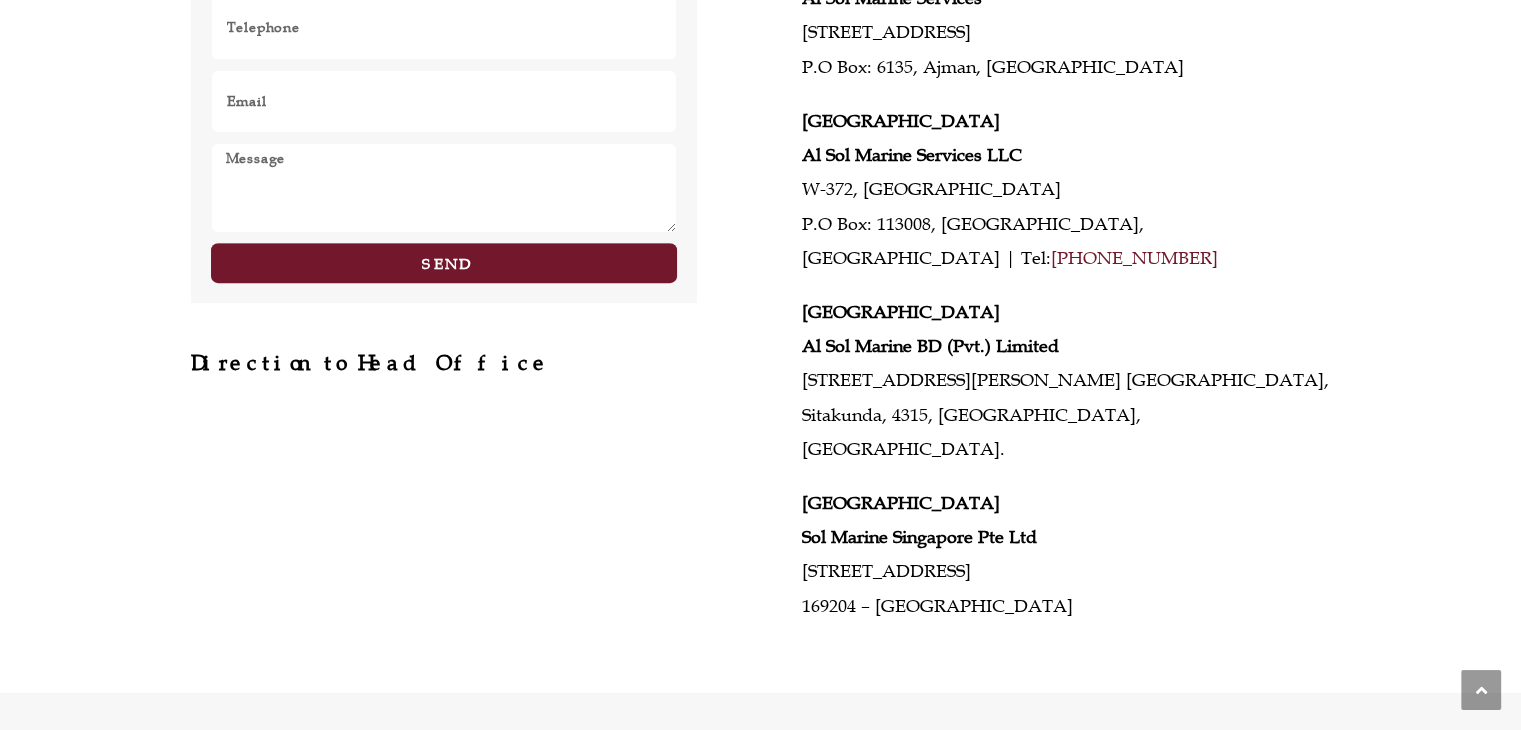 click on "DUBAI  Al Sol Marine Services LLC [STREET_ADDRESS] | Tel:  [PHONE_NUMBER]" at bounding box center [1066, 189] 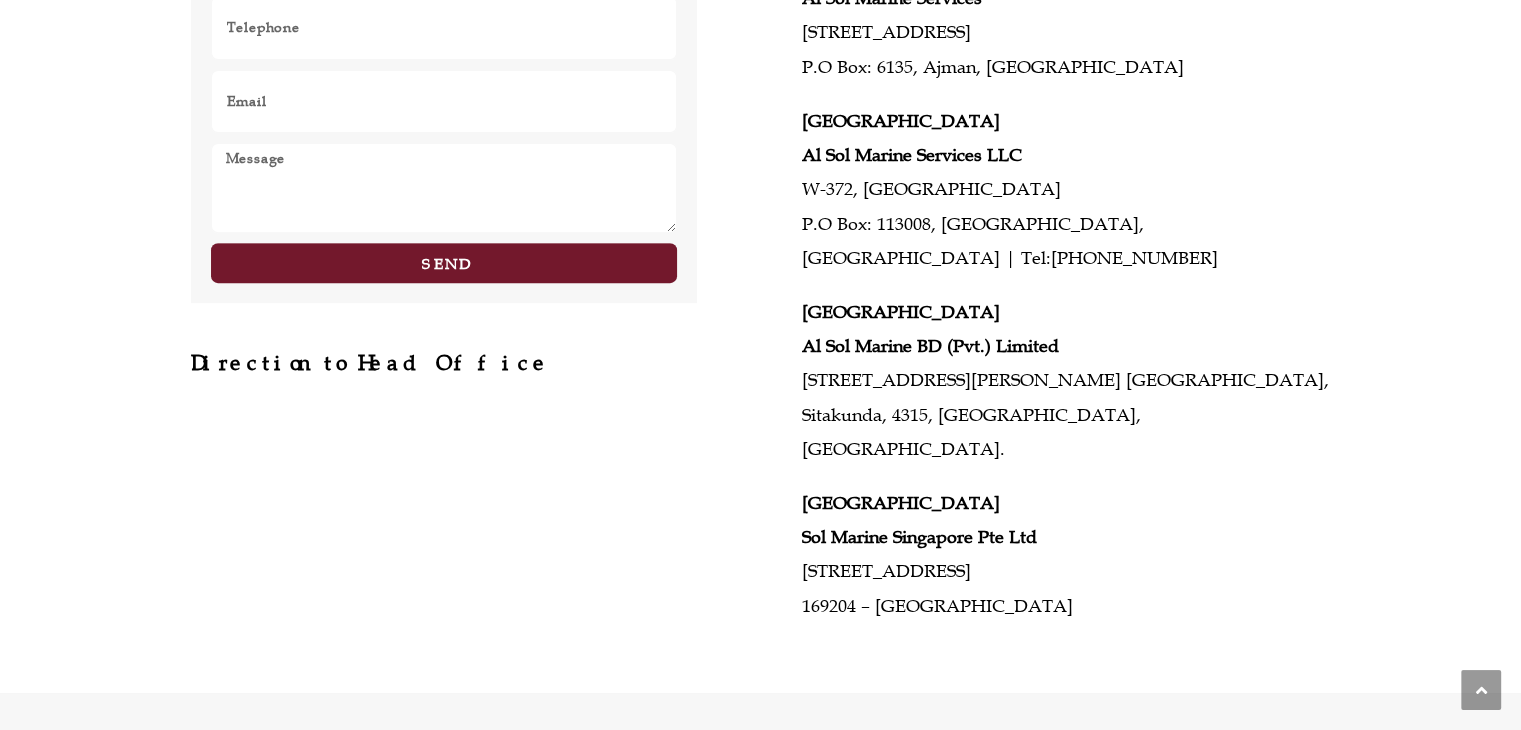 copy on "971 4 514 4674" 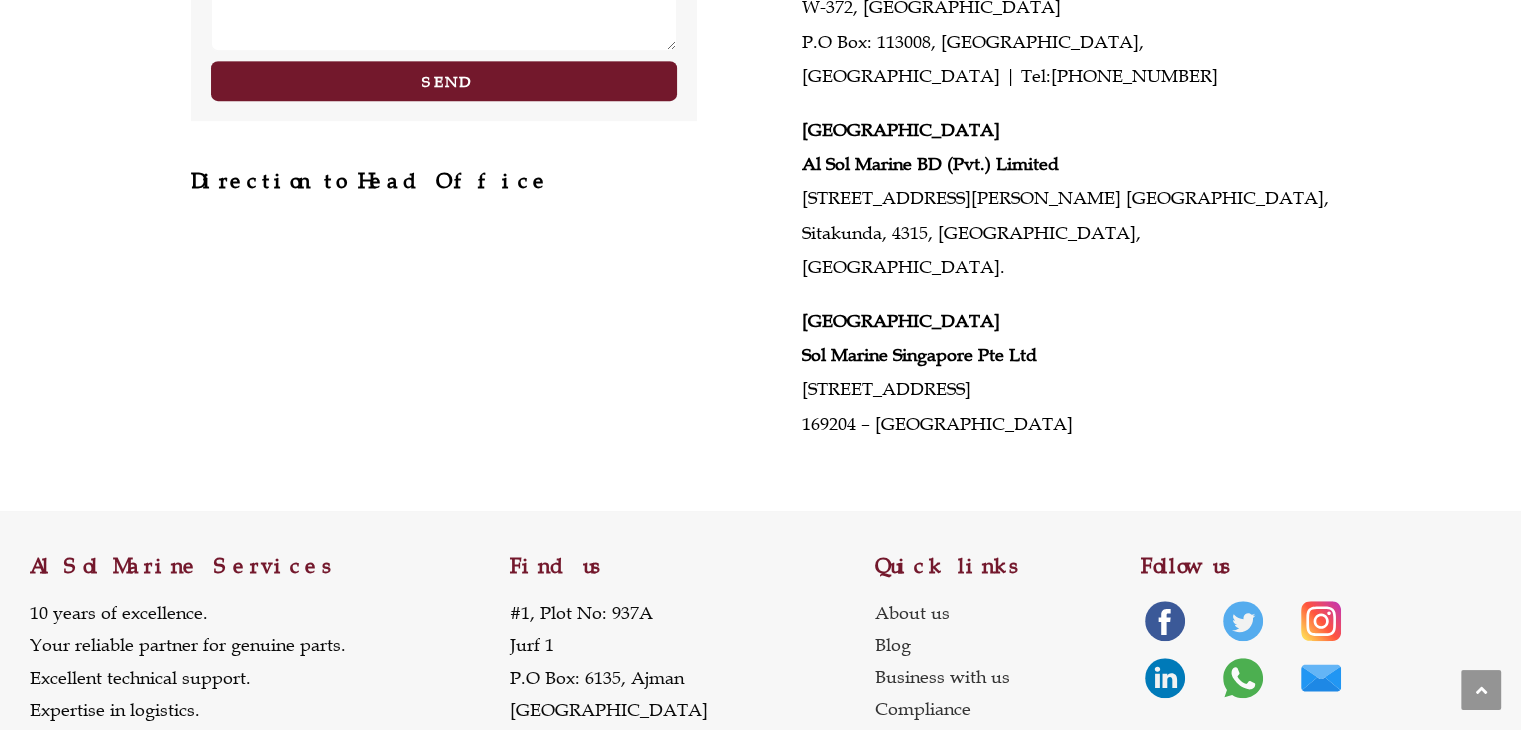 scroll, scrollTop: 1027, scrollLeft: 0, axis: vertical 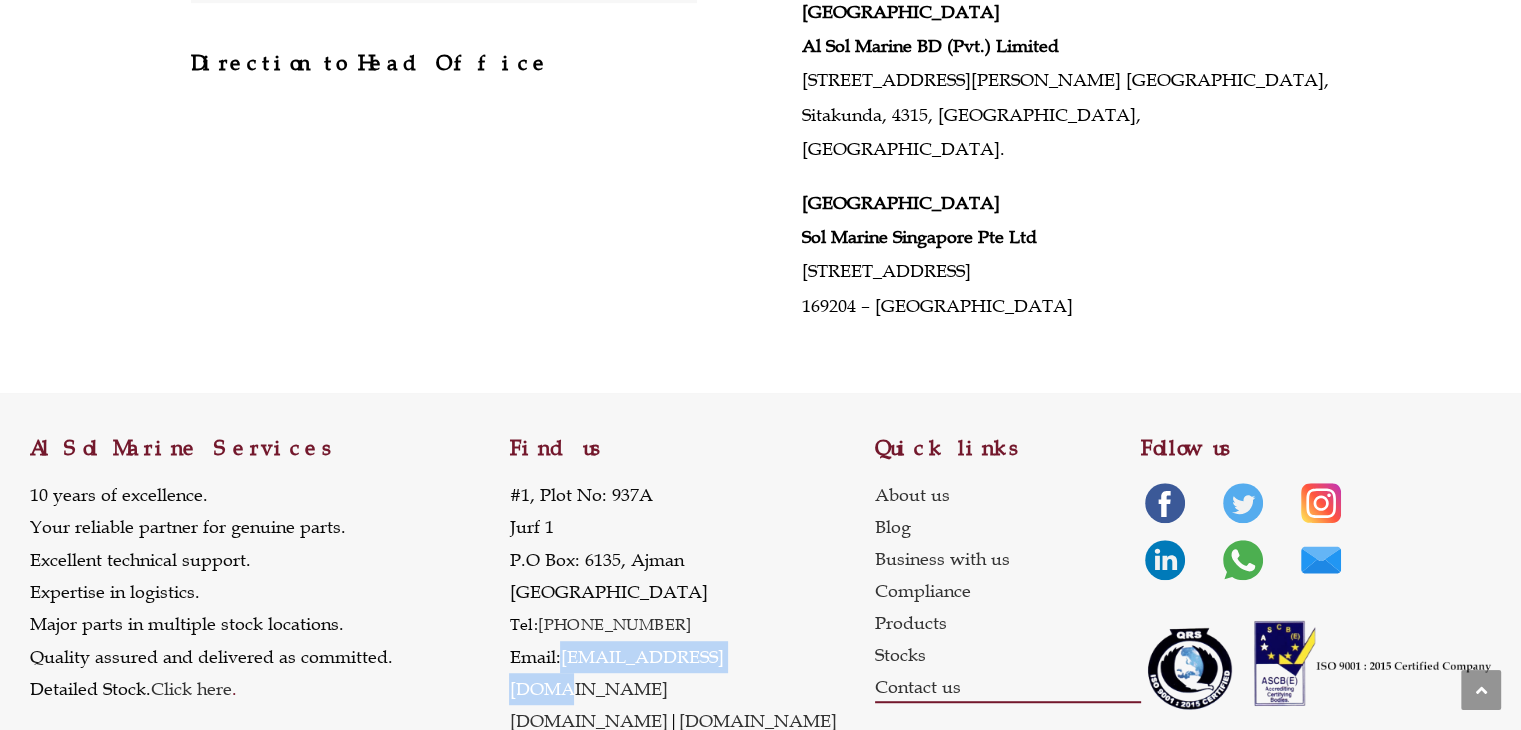 drag, startPoint x: 755, startPoint y: 626, endPoint x: 564, endPoint y: 619, distance: 191.12823 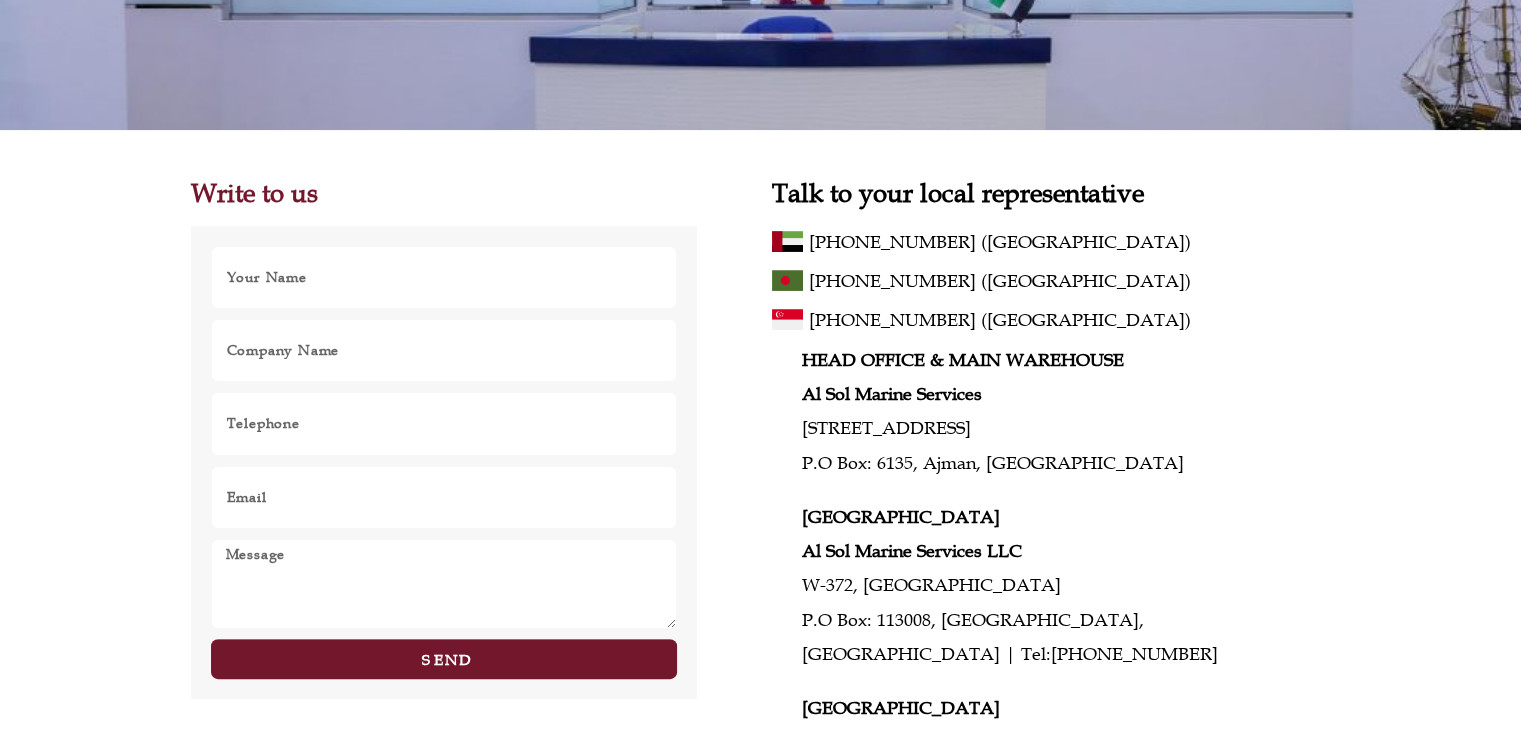 scroll, scrollTop: 400, scrollLeft: 0, axis: vertical 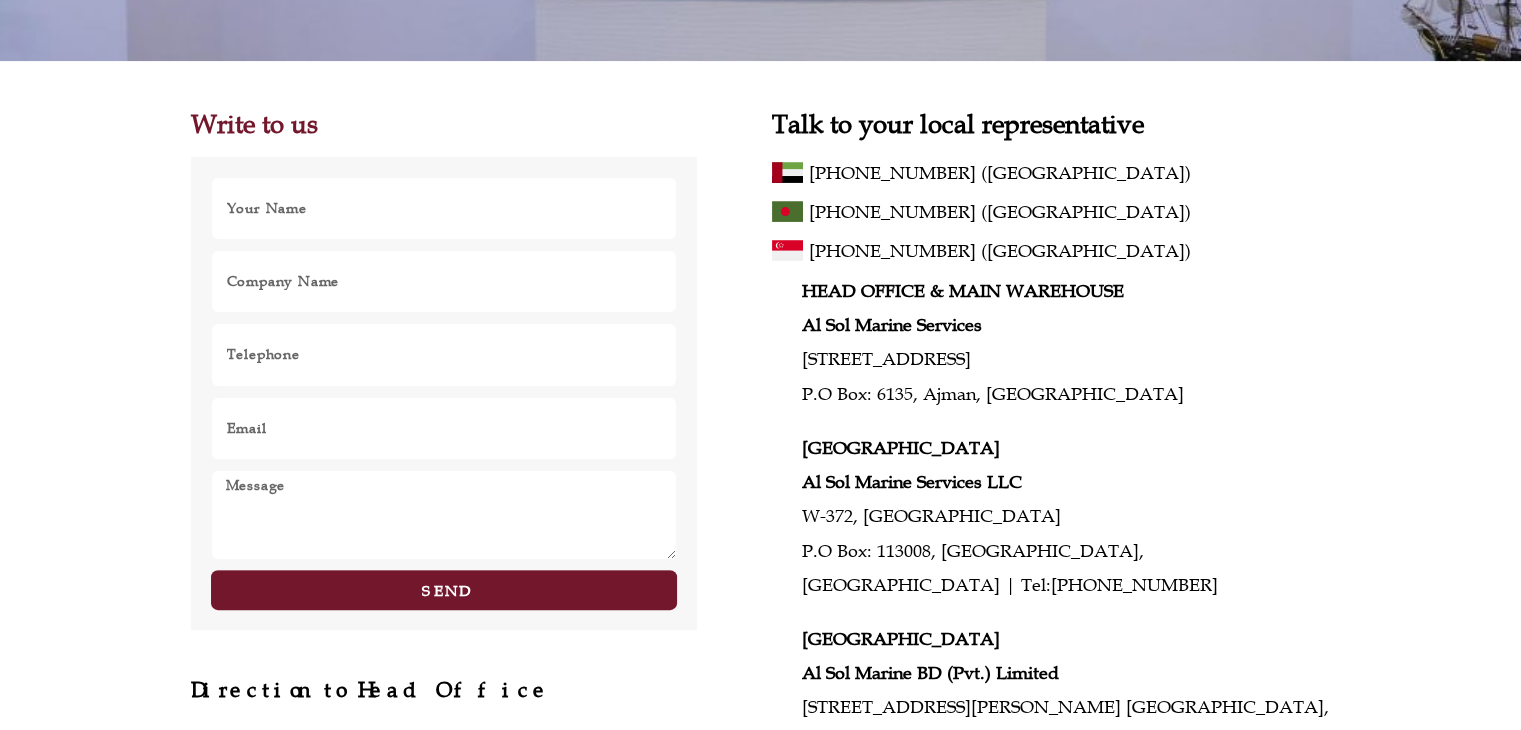 click 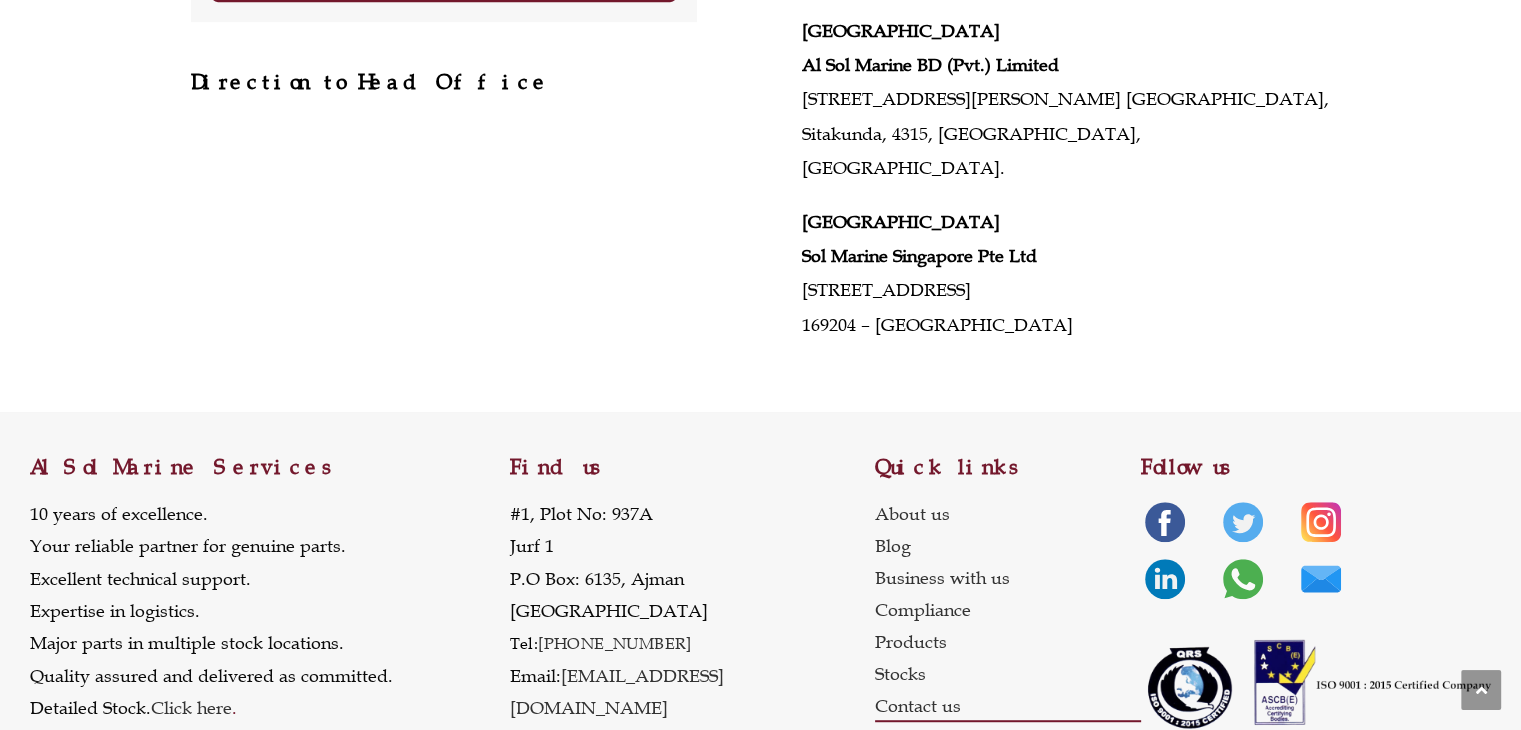 scroll, scrollTop: 1027, scrollLeft: 0, axis: vertical 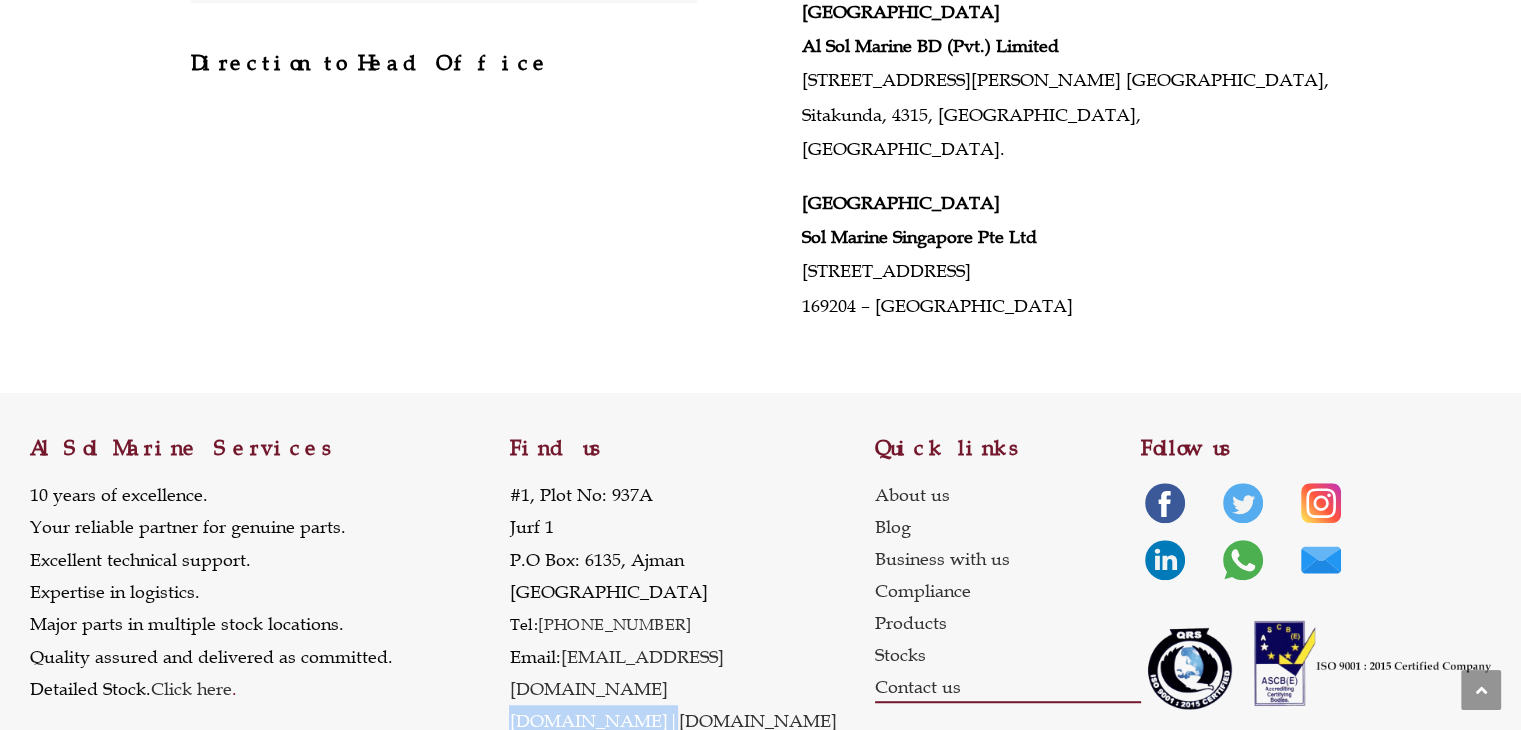 drag, startPoint x: 644, startPoint y: 665, endPoint x: 509, endPoint y: 680, distance: 135.83078 